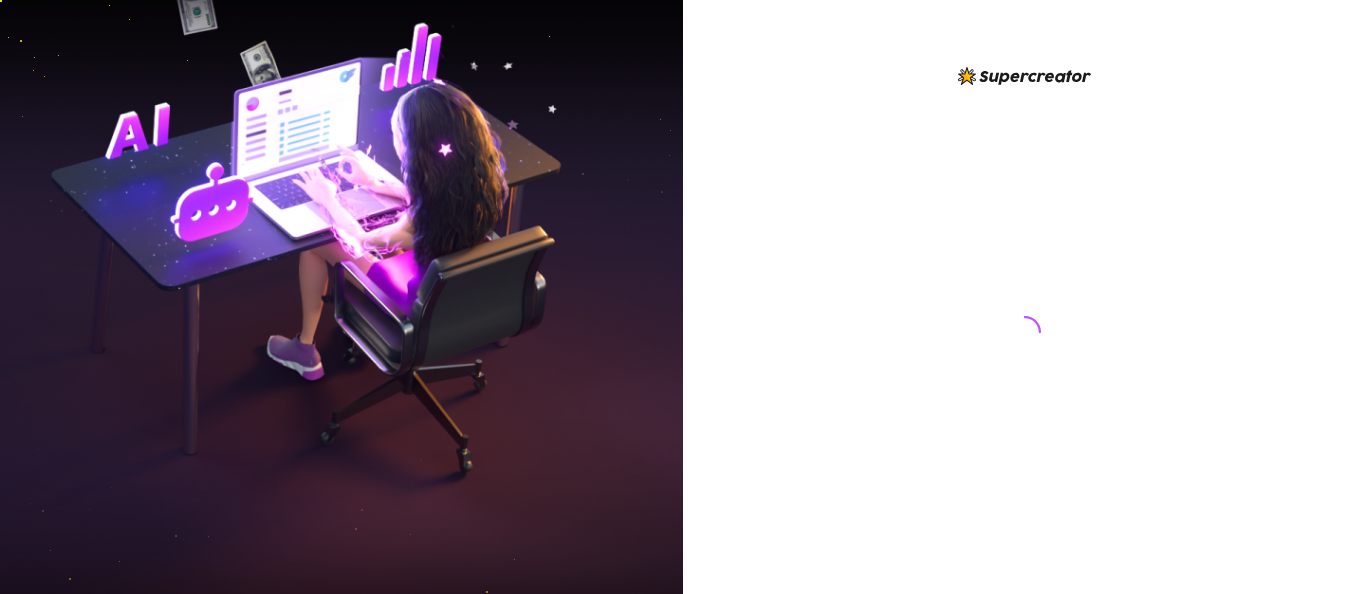 scroll, scrollTop: 0, scrollLeft: 0, axis: both 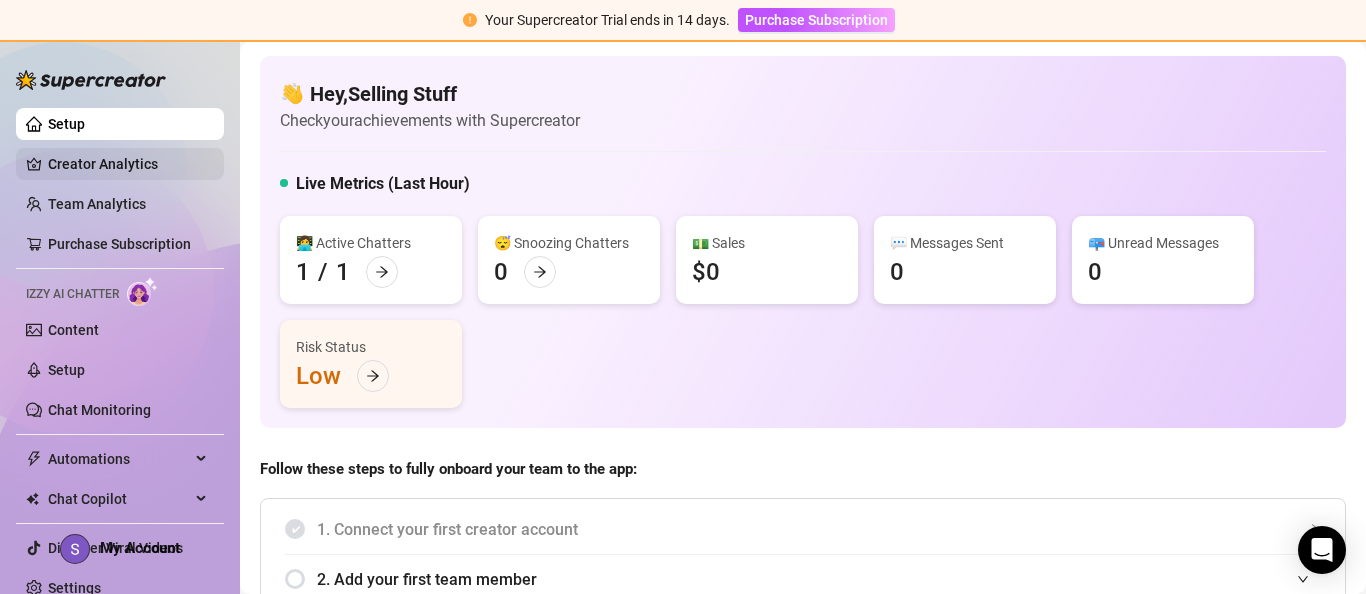 click on "Creator Analytics" at bounding box center [128, 164] 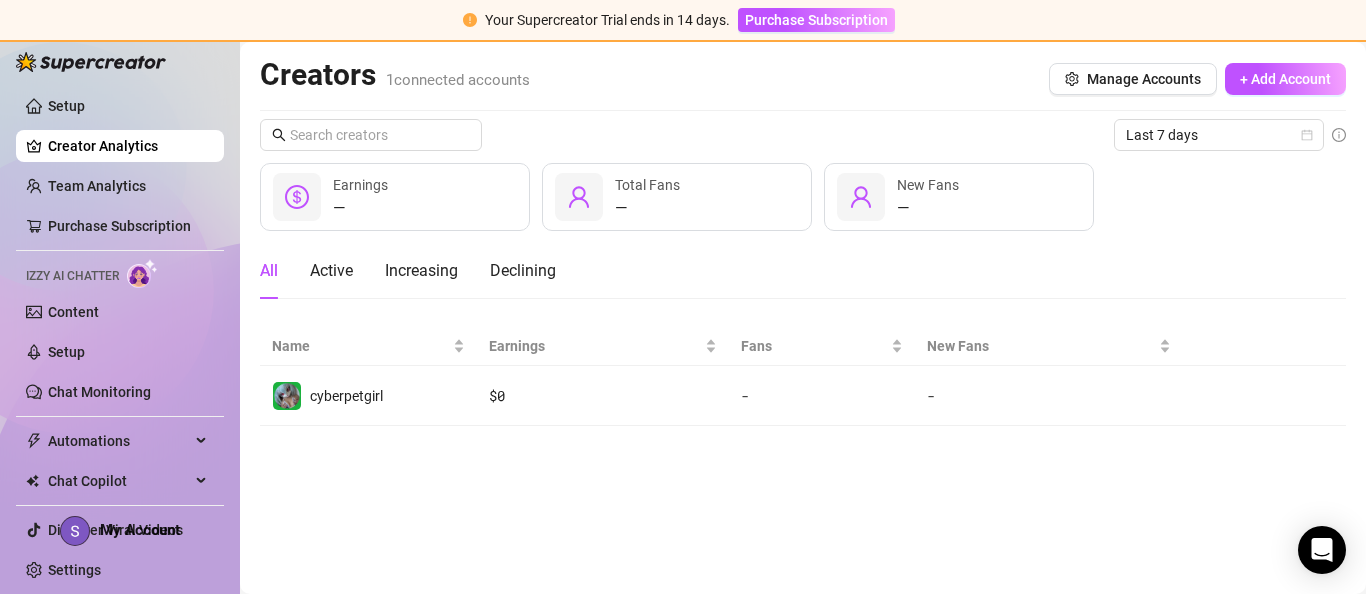 scroll, scrollTop: 18, scrollLeft: 0, axis: vertical 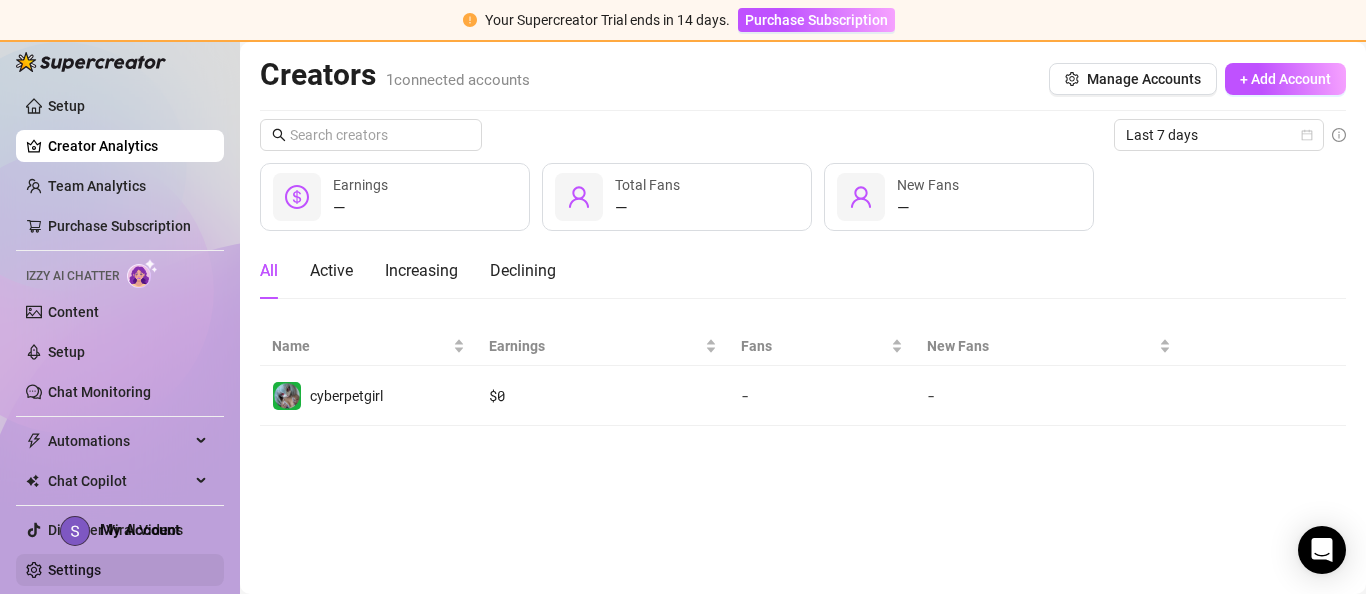 click on "Settings" at bounding box center [74, 570] 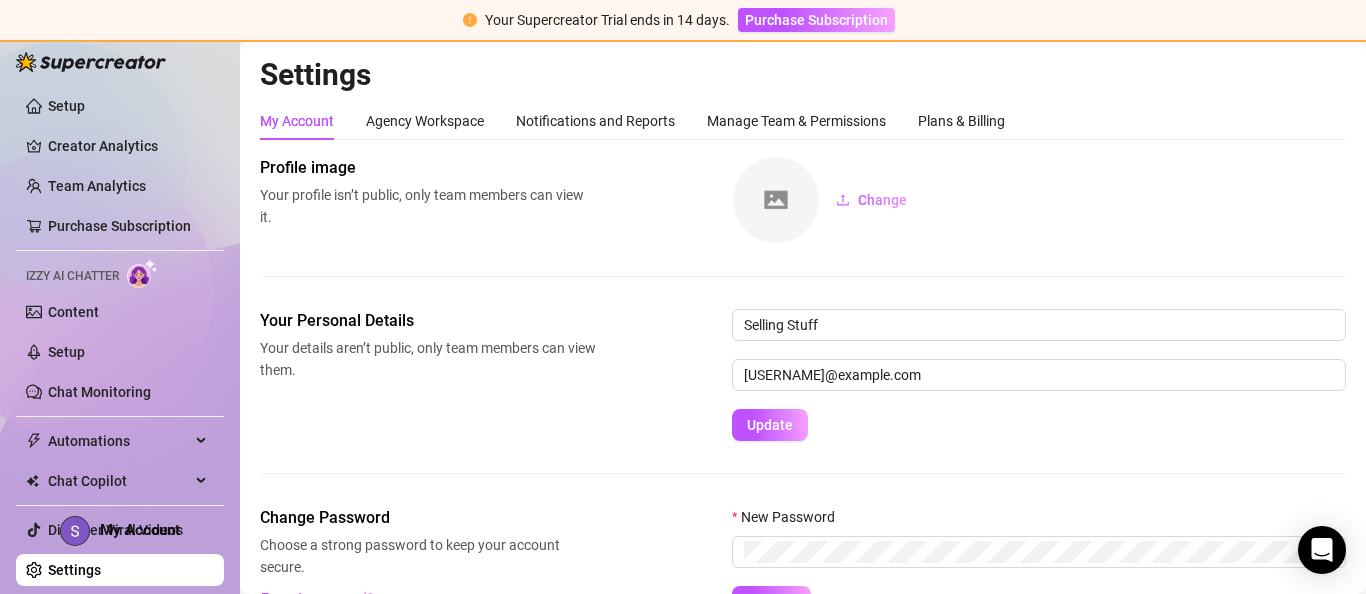 scroll, scrollTop: 0, scrollLeft: 0, axis: both 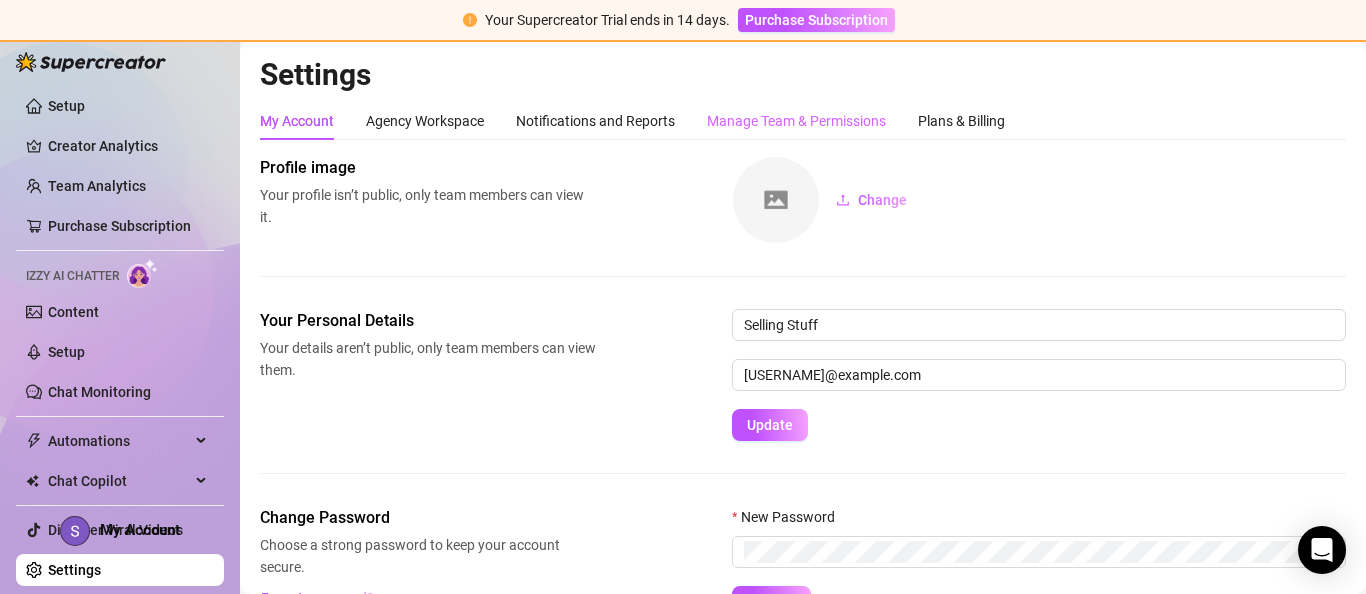 click on "Manage Team & Permissions" at bounding box center (796, 121) 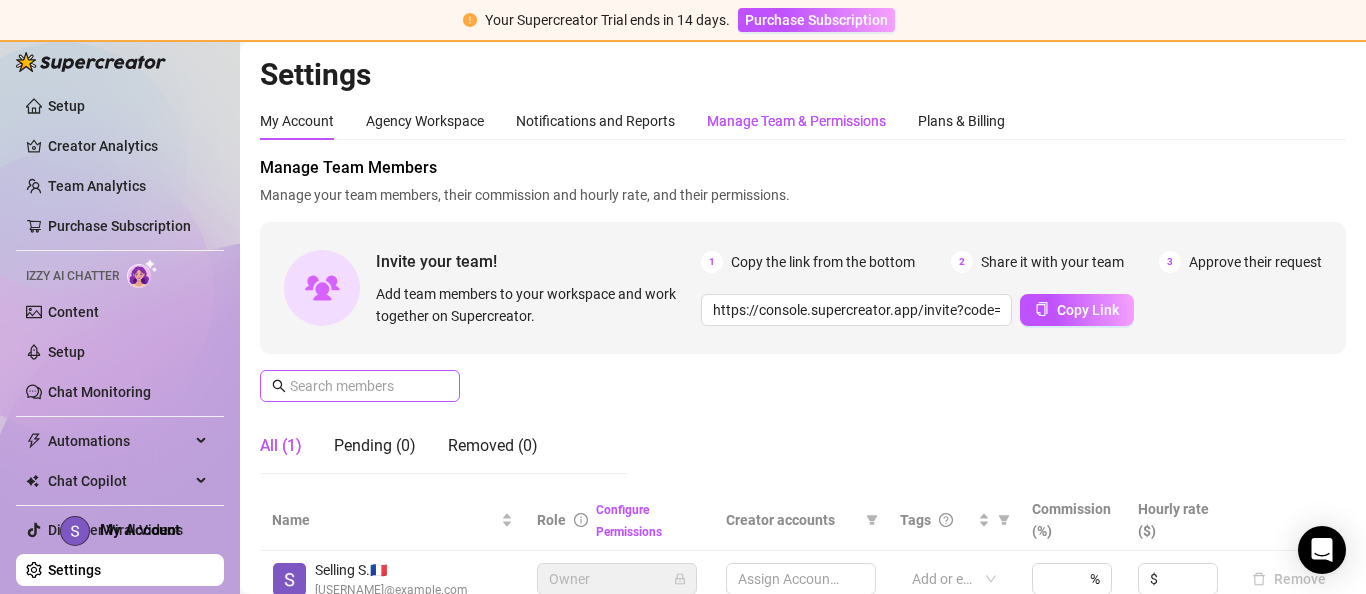 click on "Manage Team & Permissions" at bounding box center (796, 121) 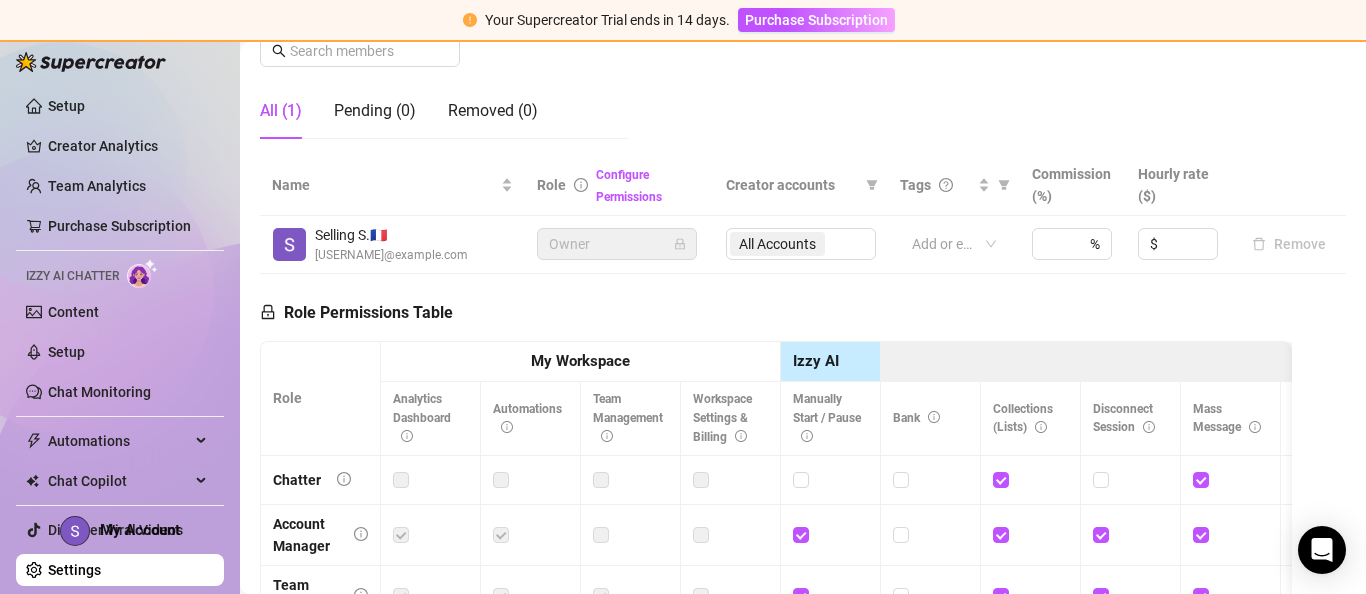 scroll, scrollTop: 74, scrollLeft: 0, axis: vertical 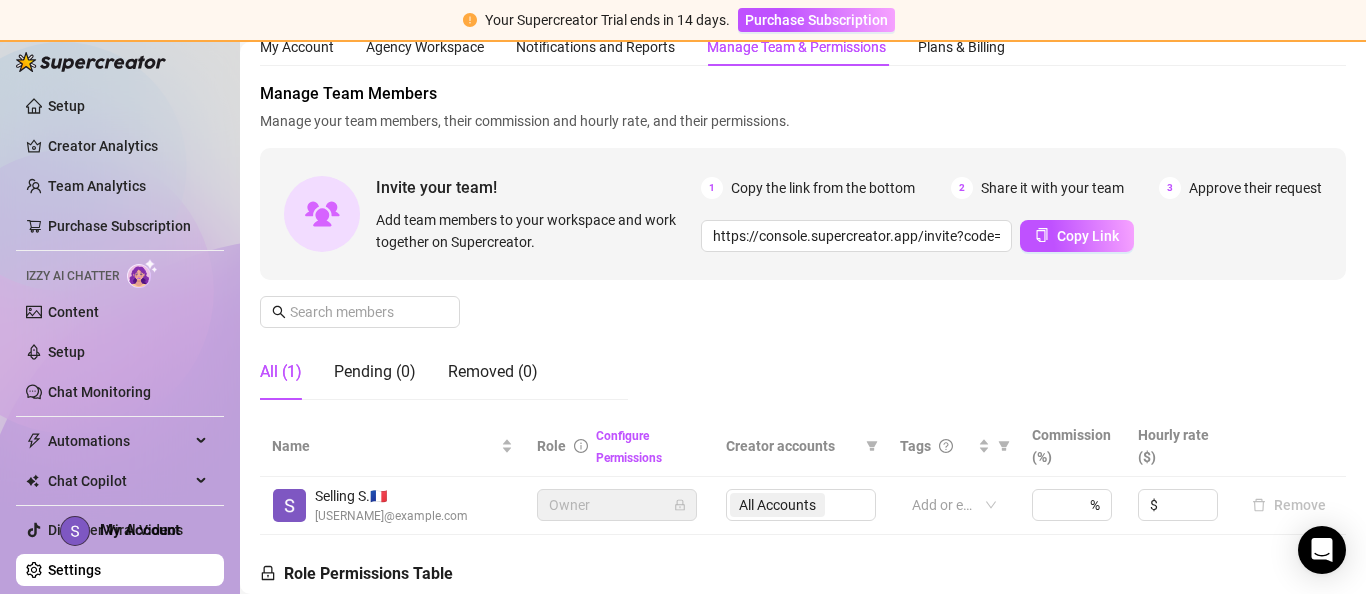 click on "Settings" at bounding box center [74, 570] 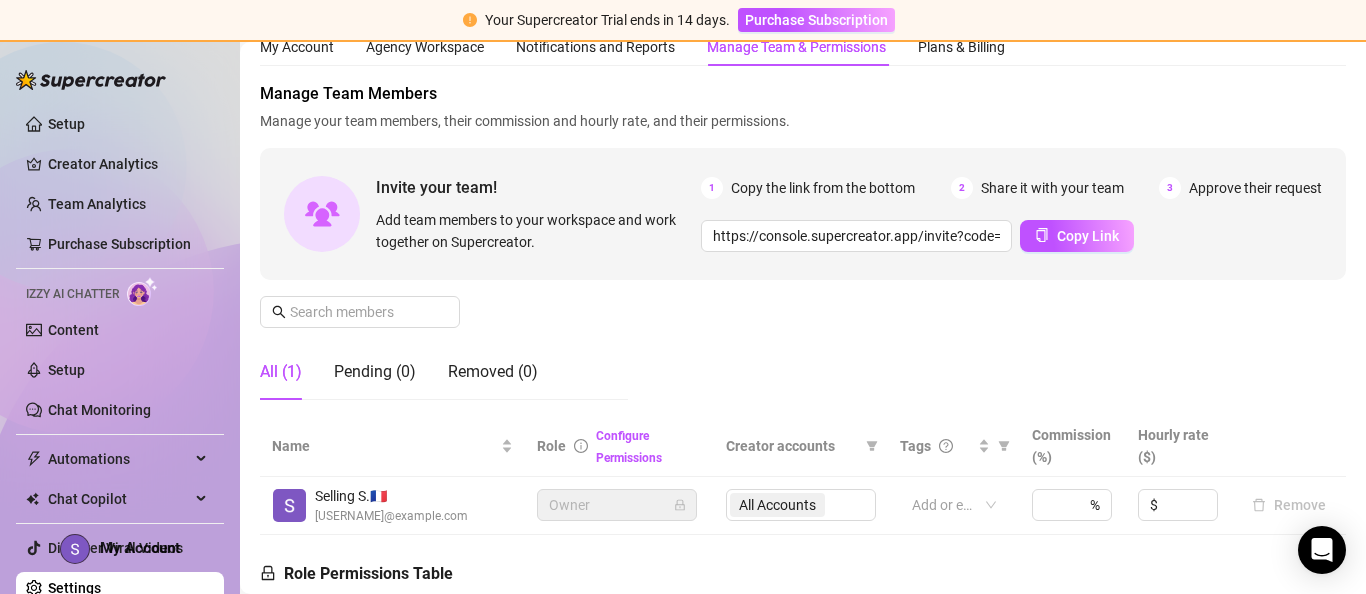 scroll, scrollTop: 0, scrollLeft: 0, axis: both 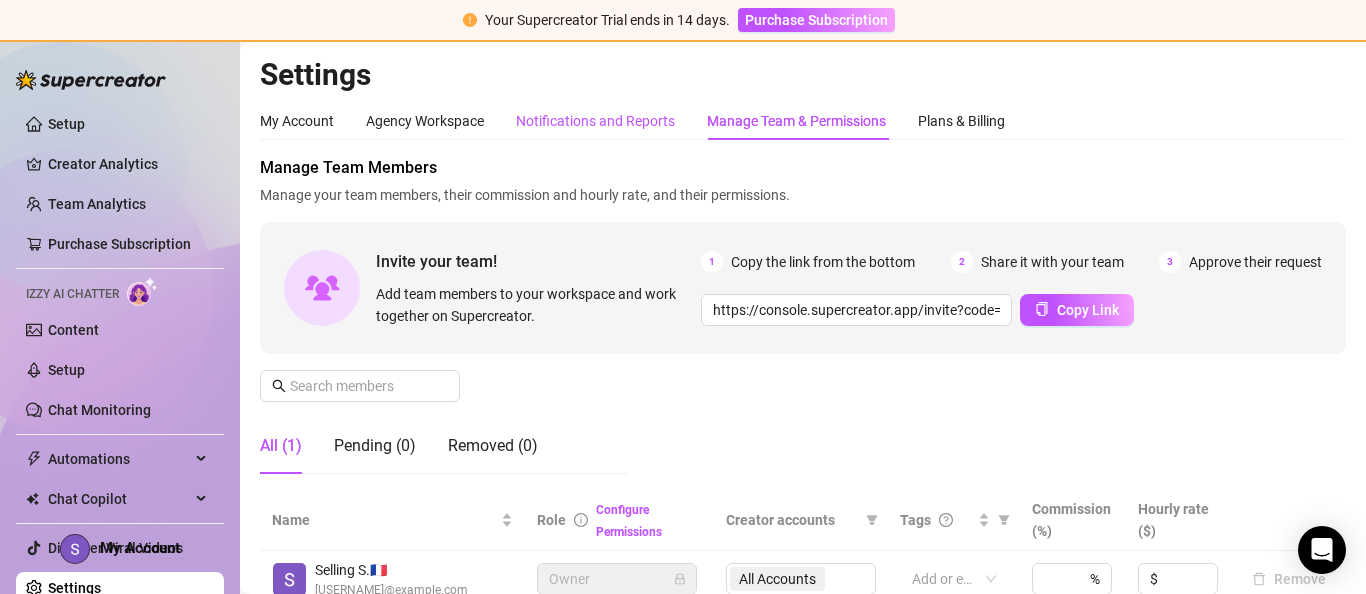 click on "Notifications and Reports" at bounding box center (595, 121) 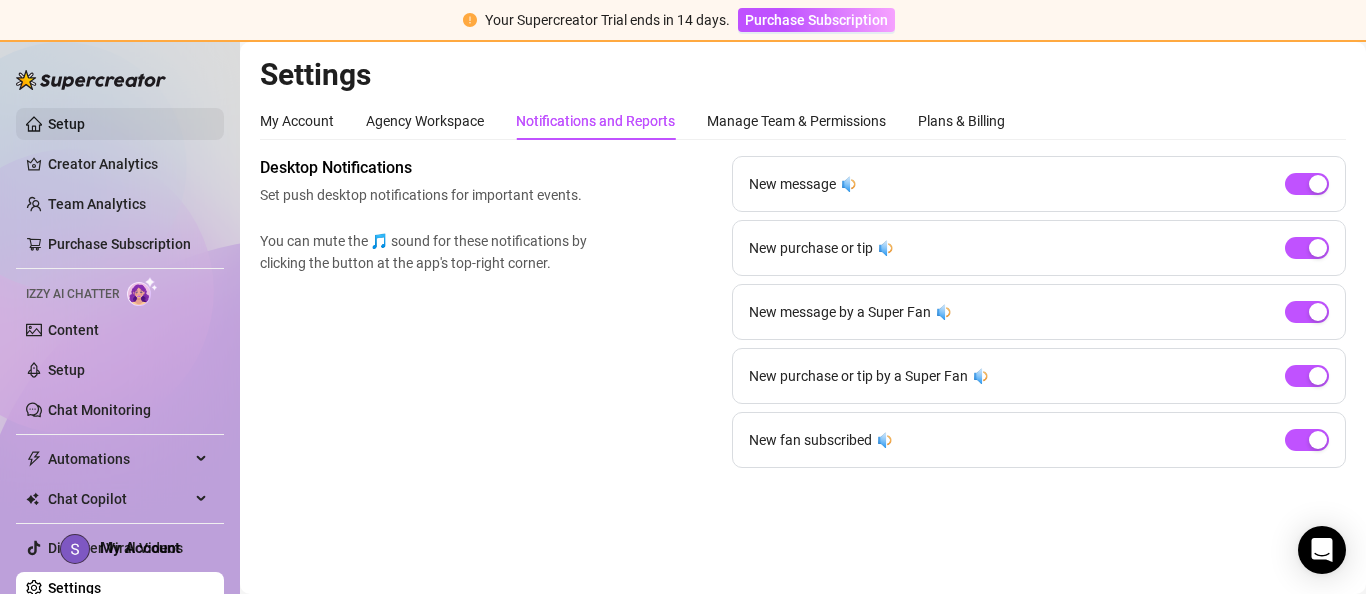 click on "Setup" at bounding box center [66, 124] 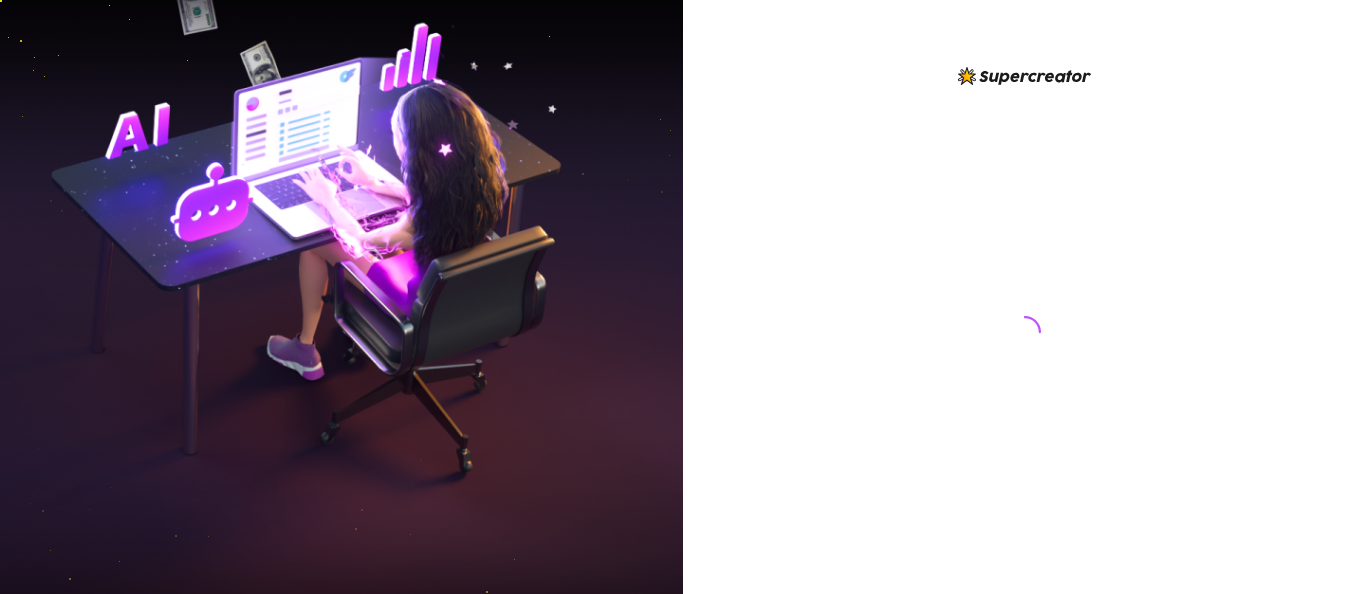 scroll, scrollTop: 0, scrollLeft: 0, axis: both 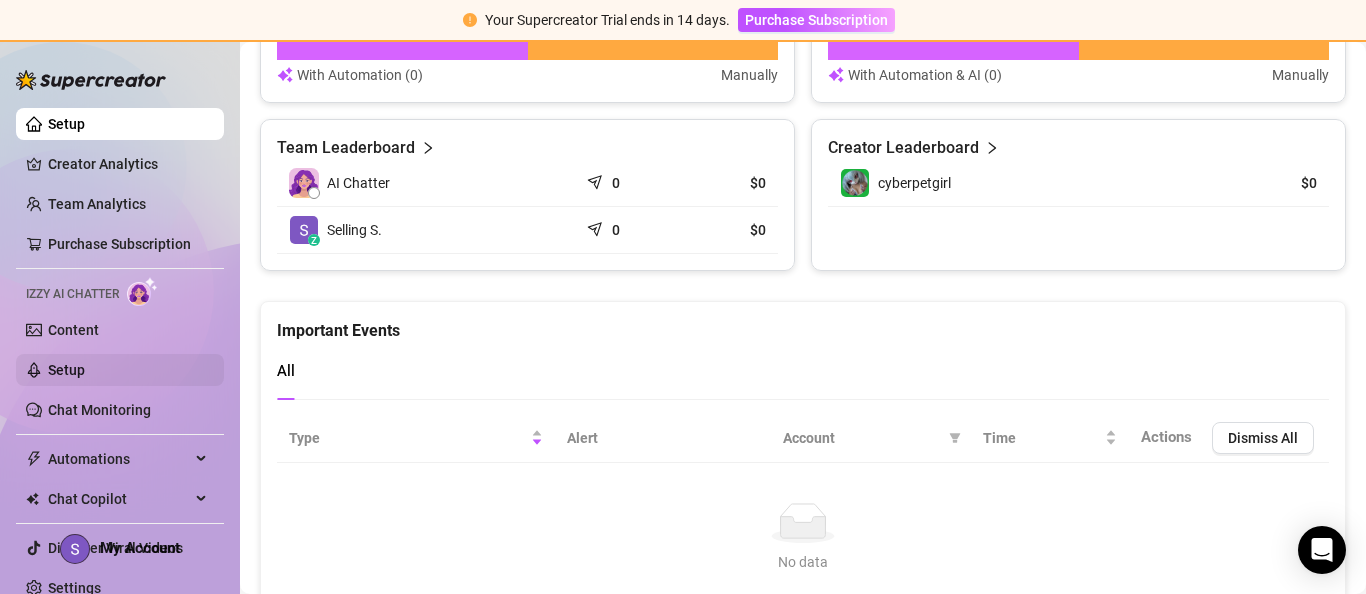 click on "Setup" at bounding box center (66, 370) 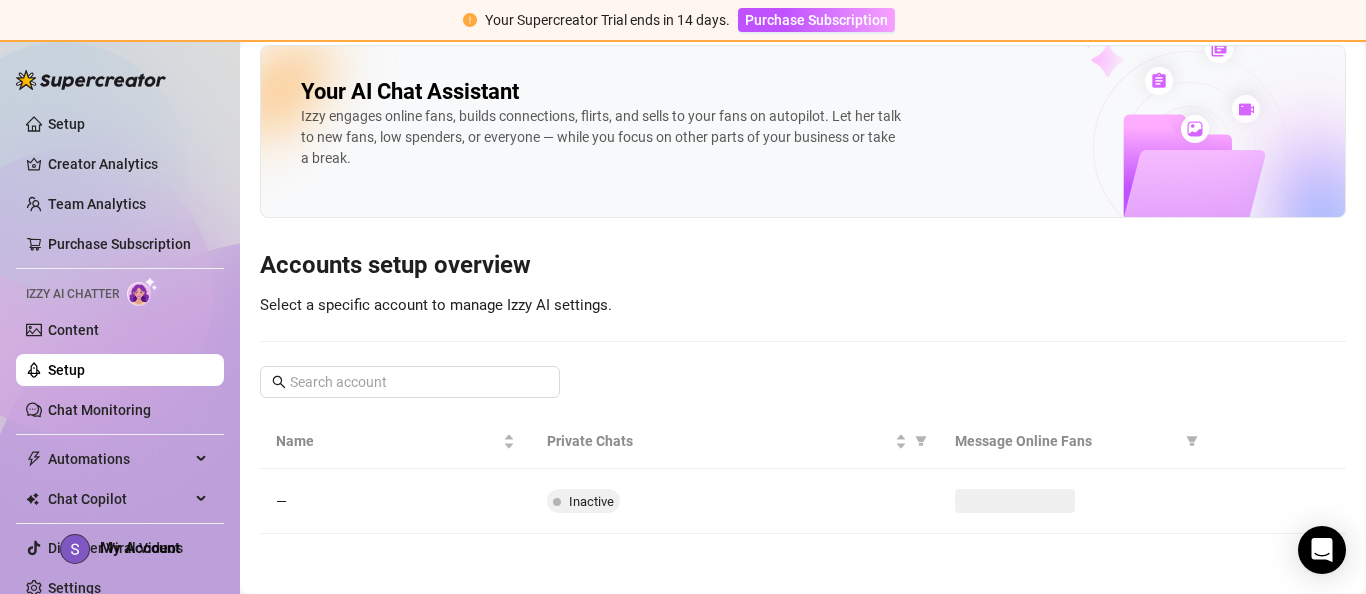 scroll, scrollTop: 10, scrollLeft: 0, axis: vertical 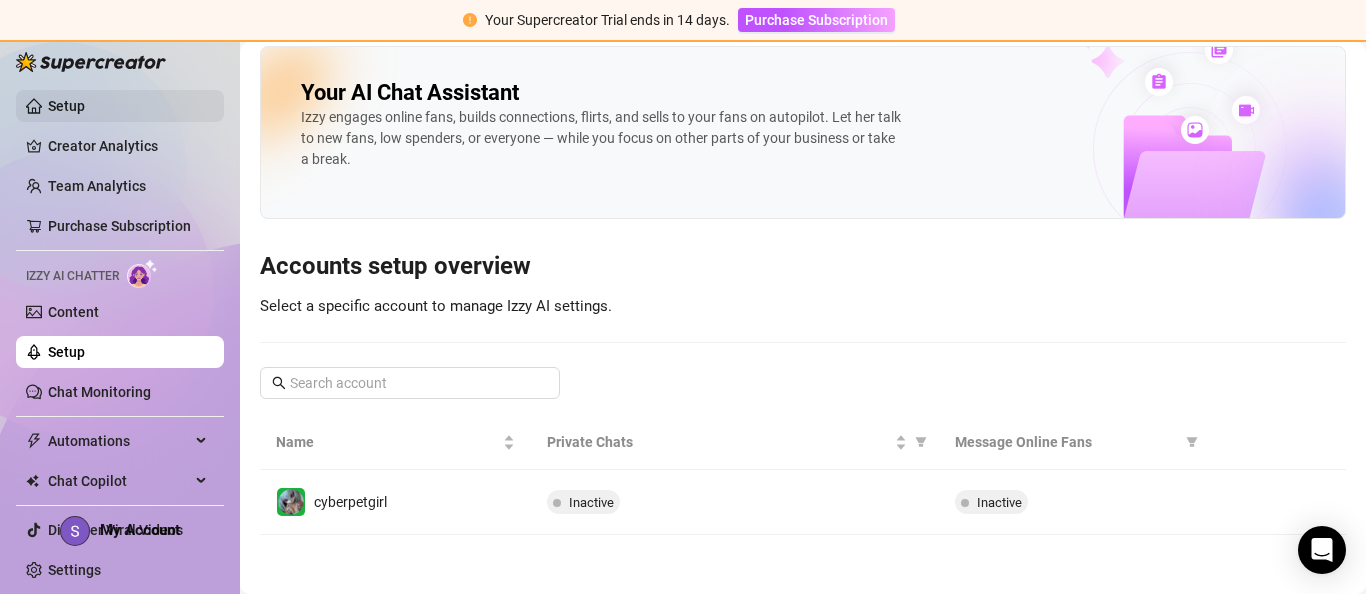 click on "Setup" at bounding box center (66, 106) 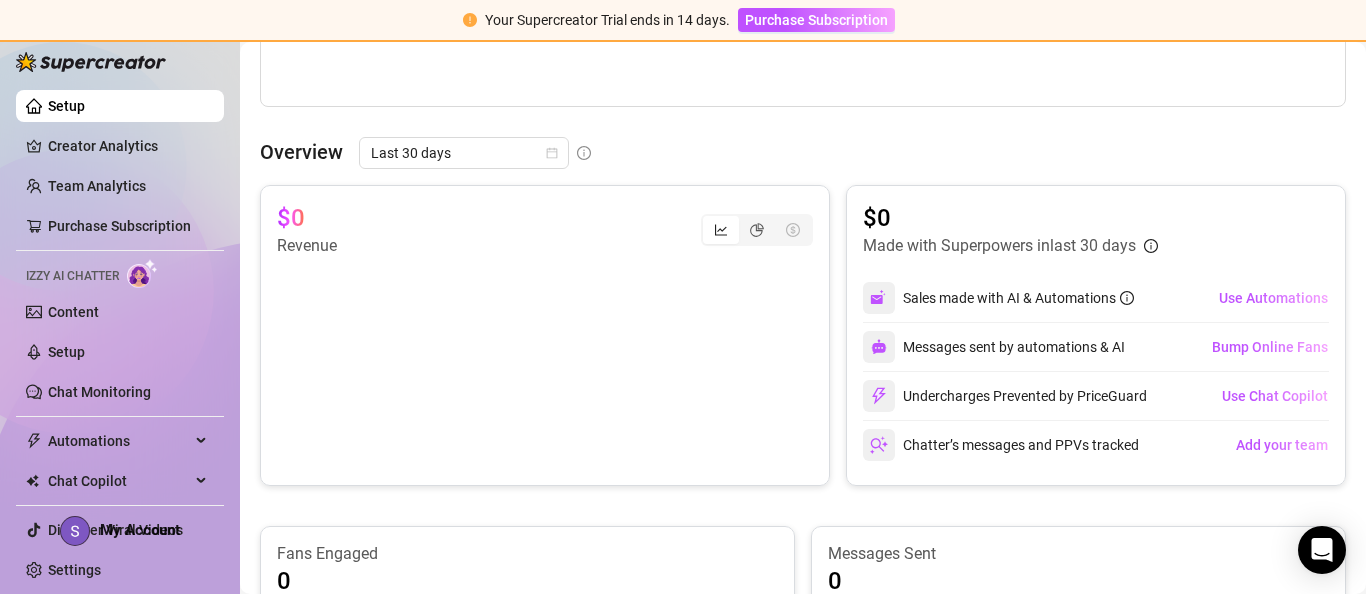 scroll, scrollTop: 785, scrollLeft: 0, axis: vertical 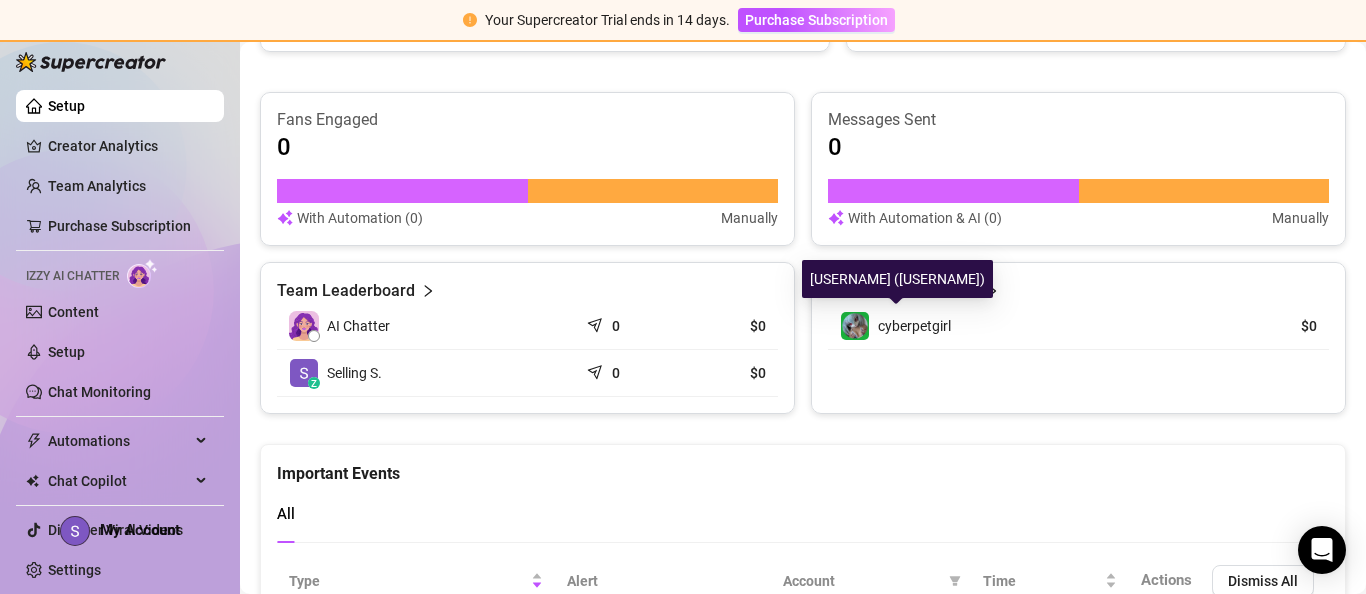 click at bounding box center (855, 326) 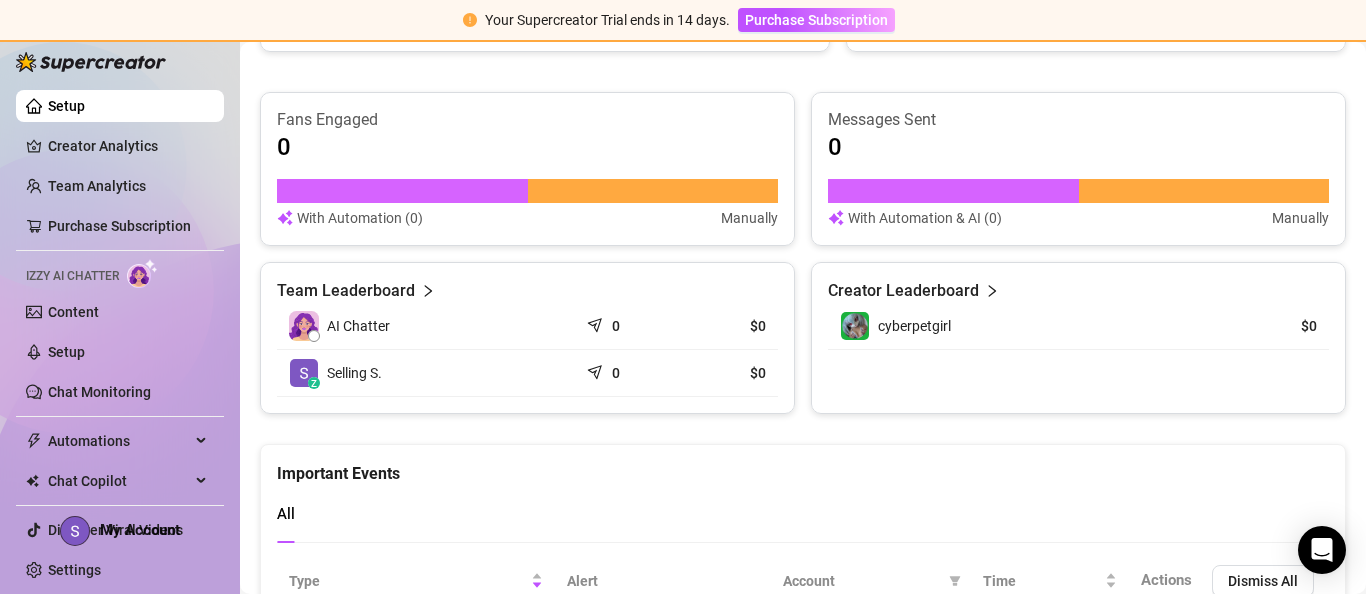 click on "Creator Leaderboard" at bounding box center (903, 291) 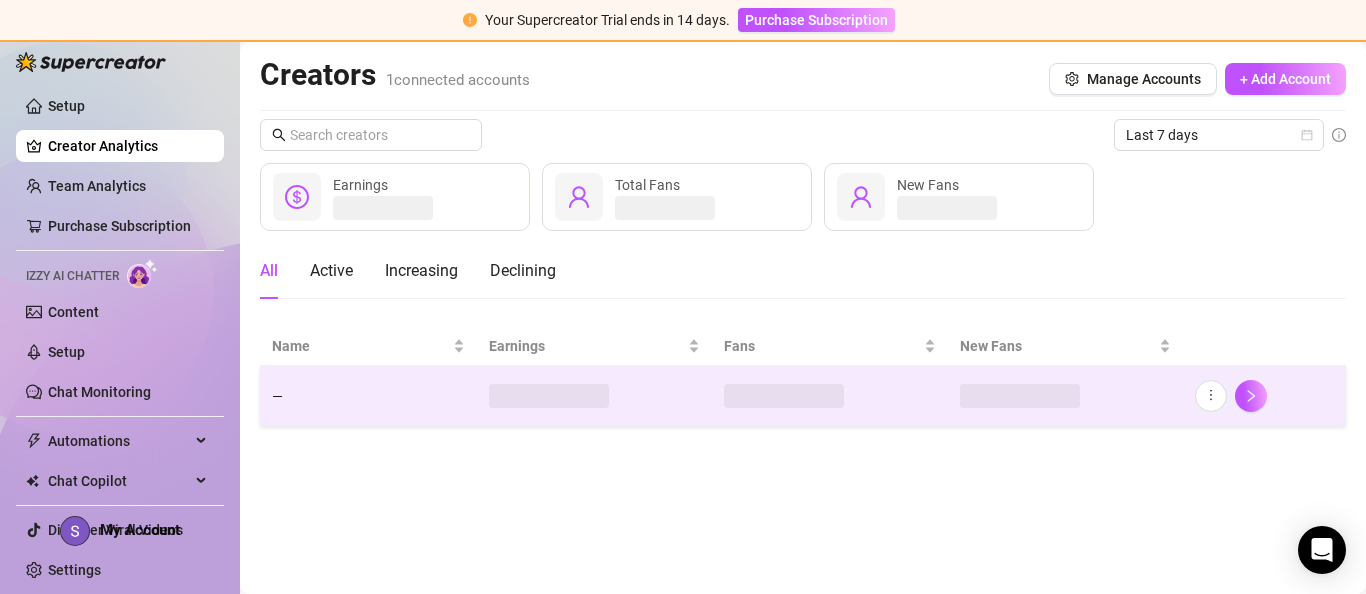 scroll, scrollTop: 0, scrollLeft: 0, axis: both 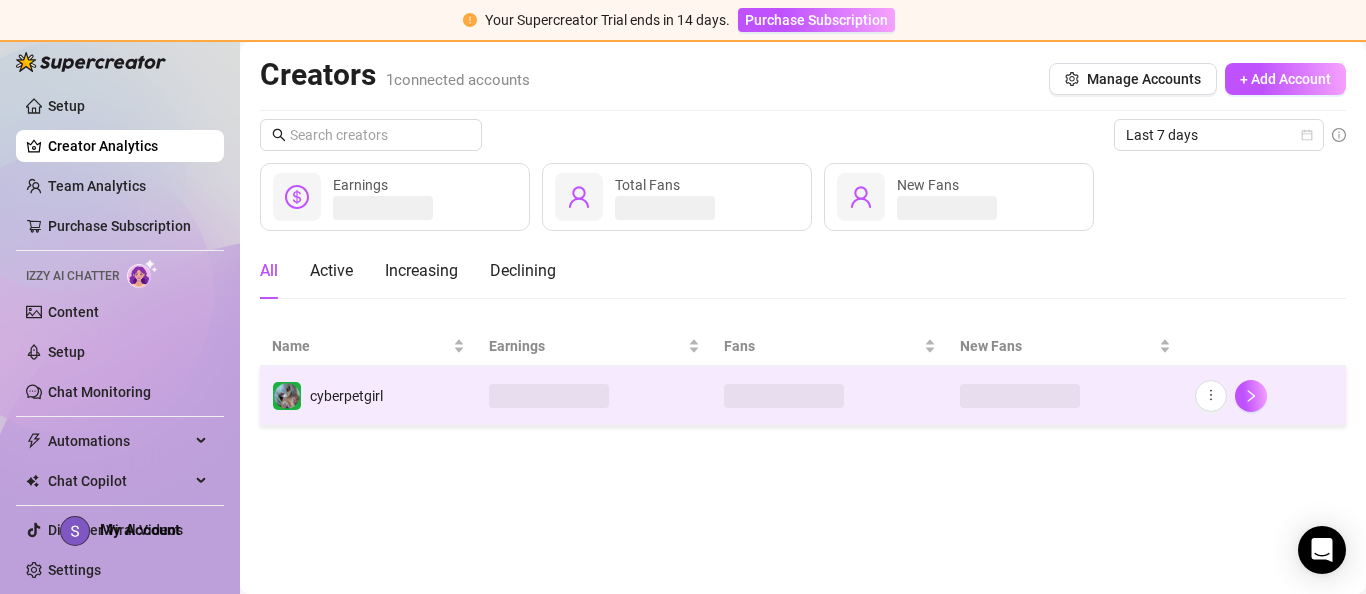 click on "cyberpetgirl" at bounding box center [368, 396] 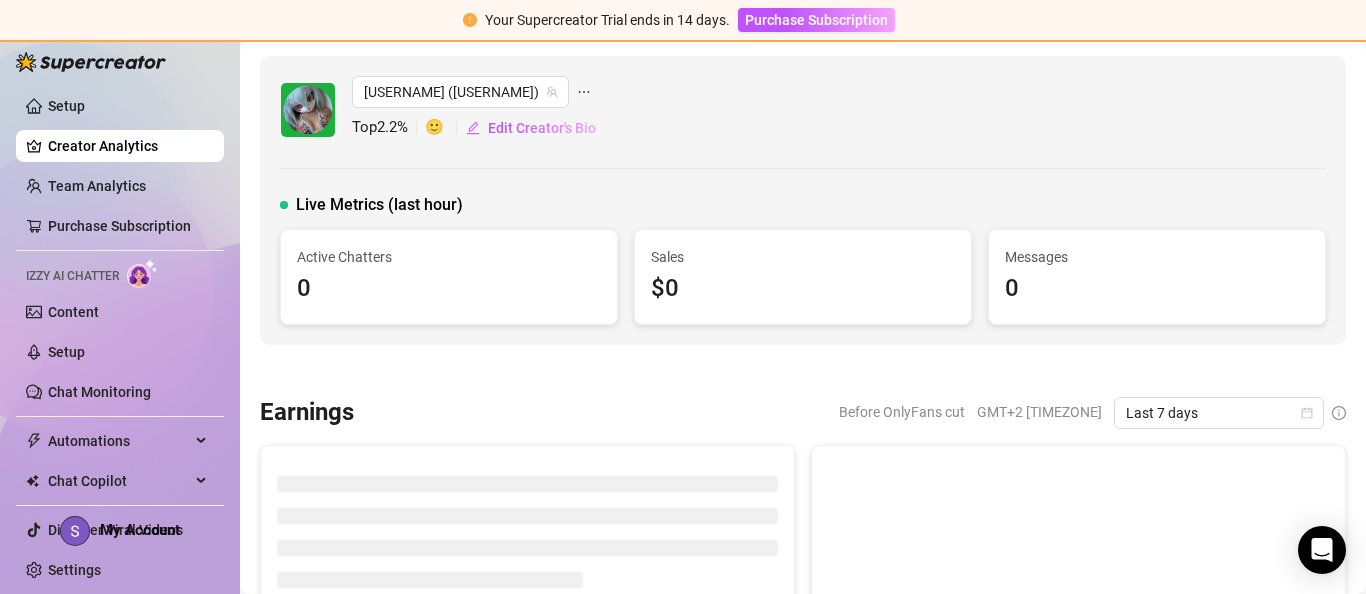 click 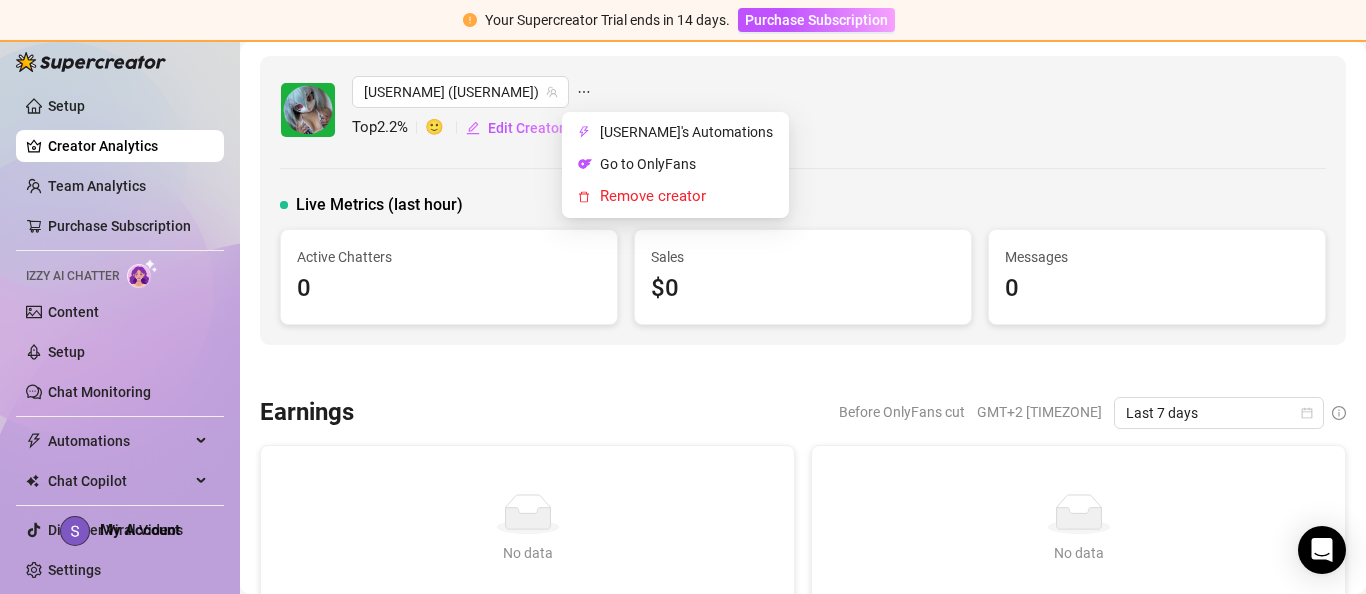 click 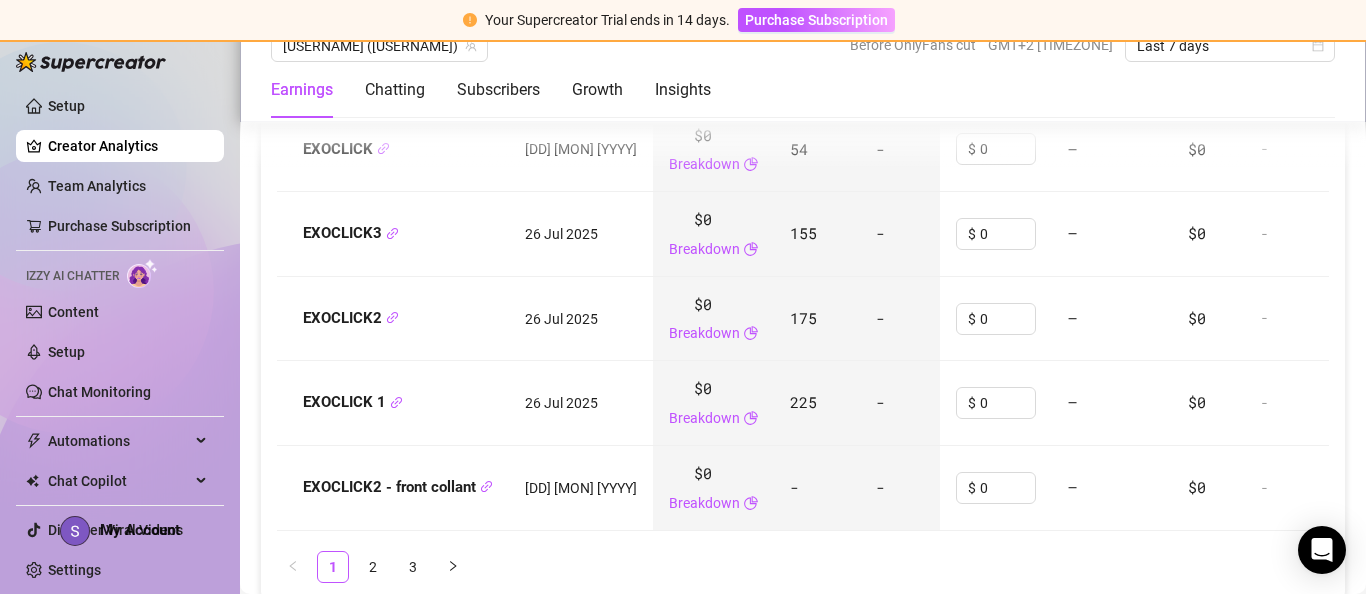 scroll, scrollTop: 2959, scrollLeft: 0, axis: vertical 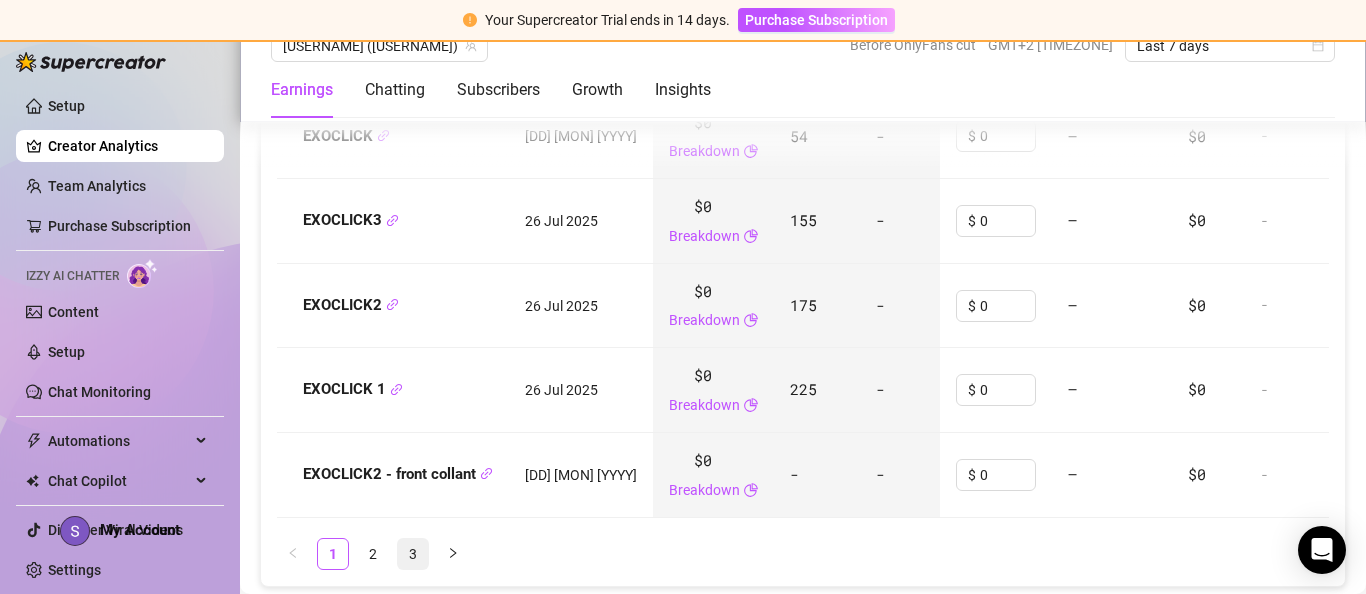 click on "3" at bounding box center (413, 554) 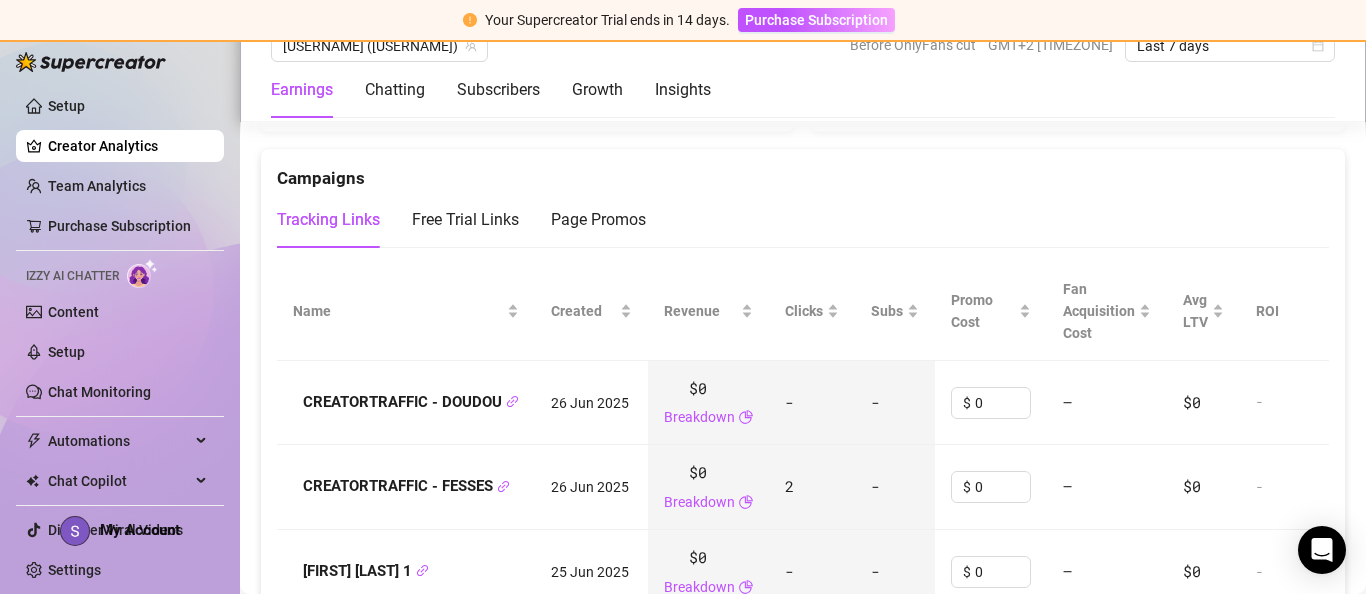 scroll, scrollTop: 1989, scrollLeft: 0, axis: vertical 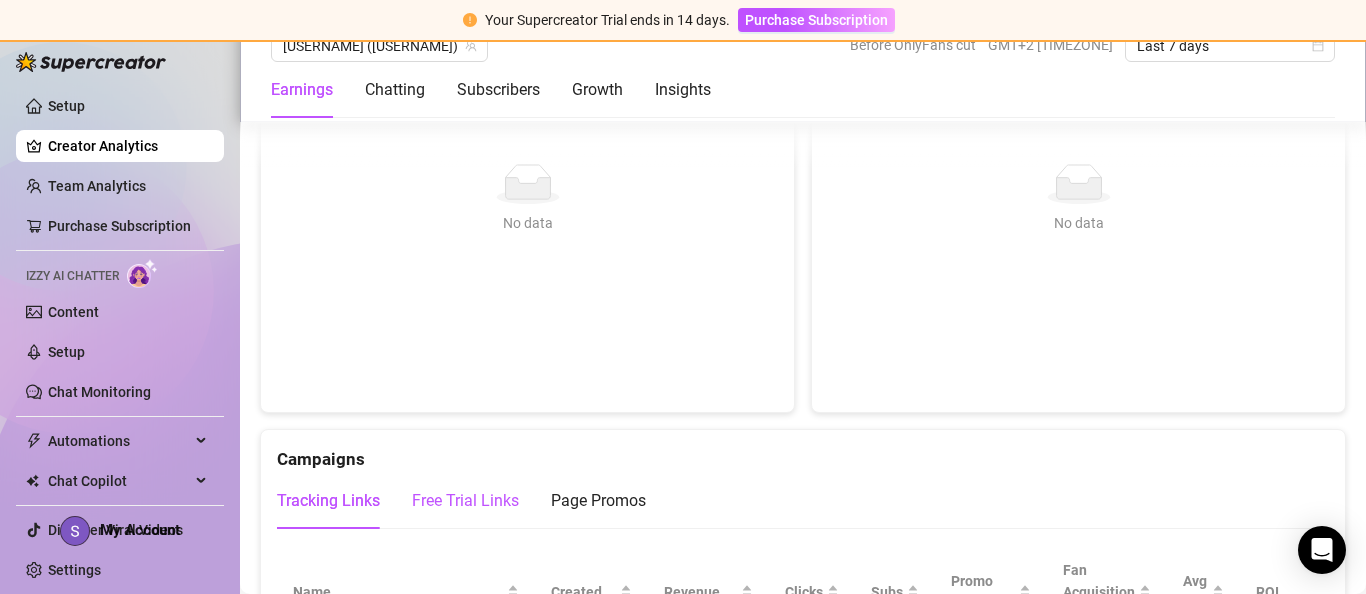 click on "Free Trial Links" at bounding box center [465, 501] 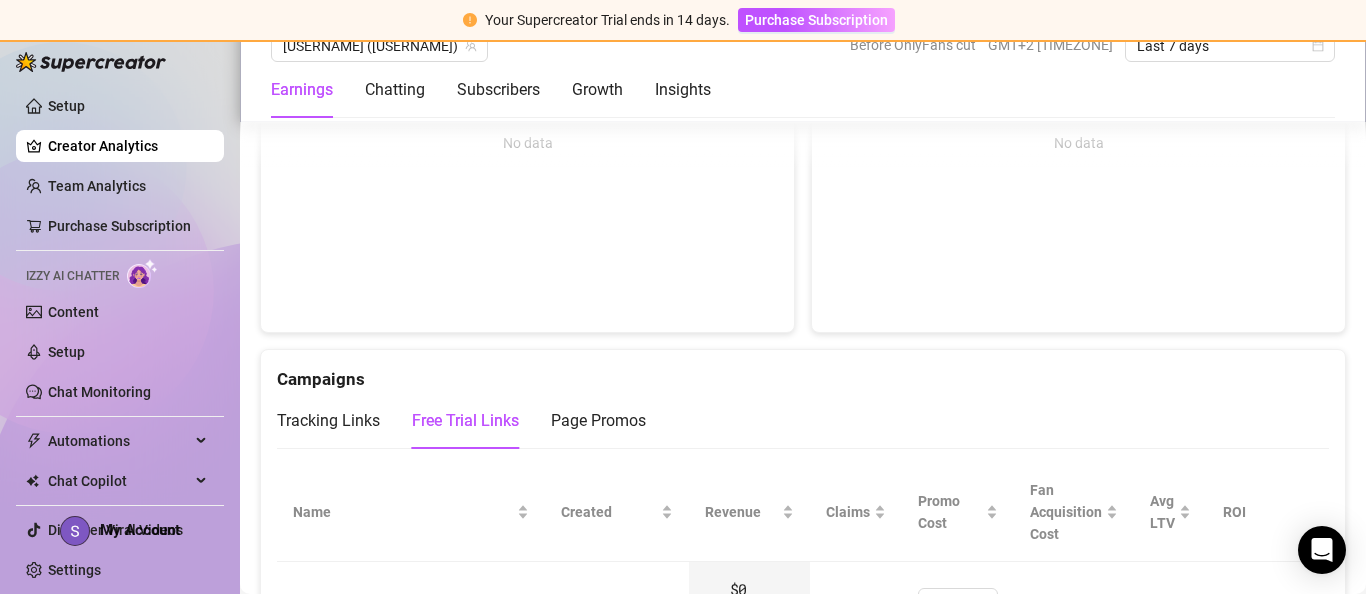 scroll, scrollTop: 2015, scrollLeft: 0, axis: vertical 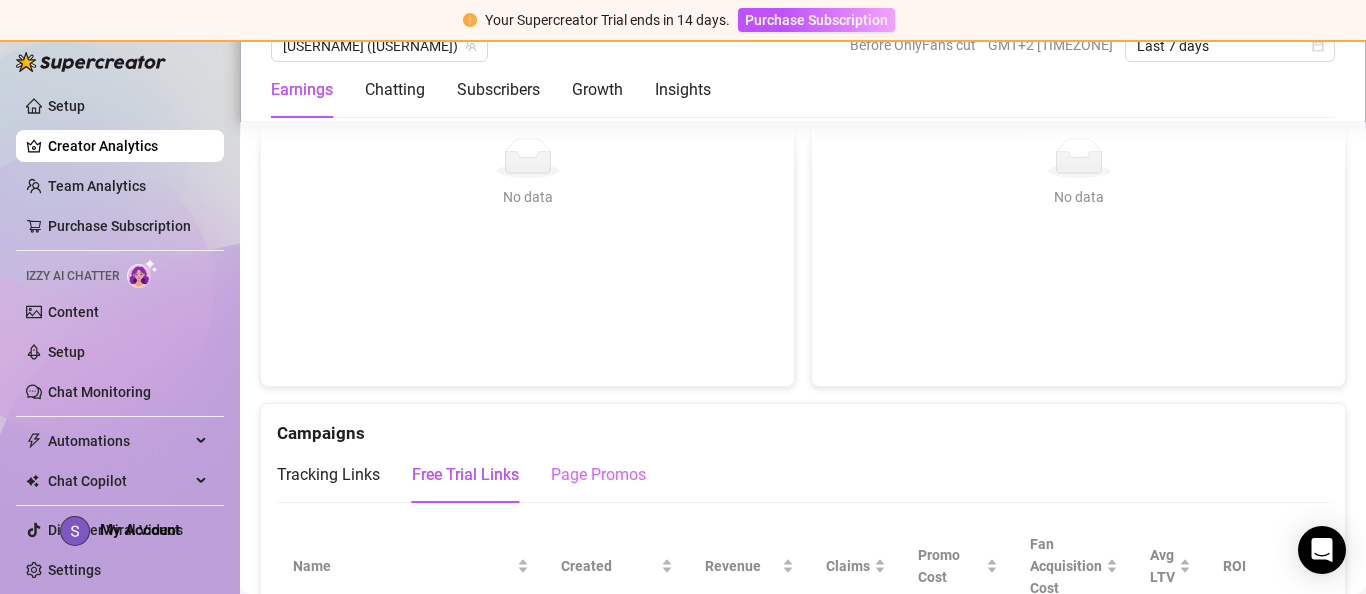 click on "Page Promos" at bounding box center [598, 475] 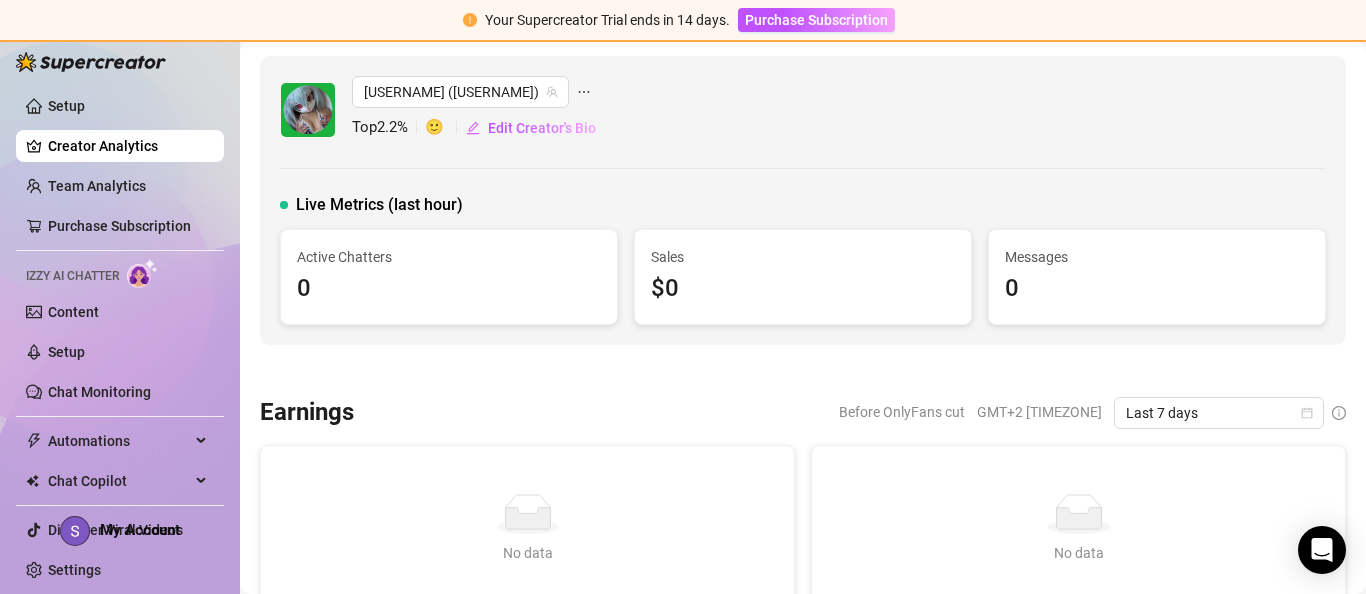 scroll, scrollTop: 0, scrollLeft: 0, axis: both 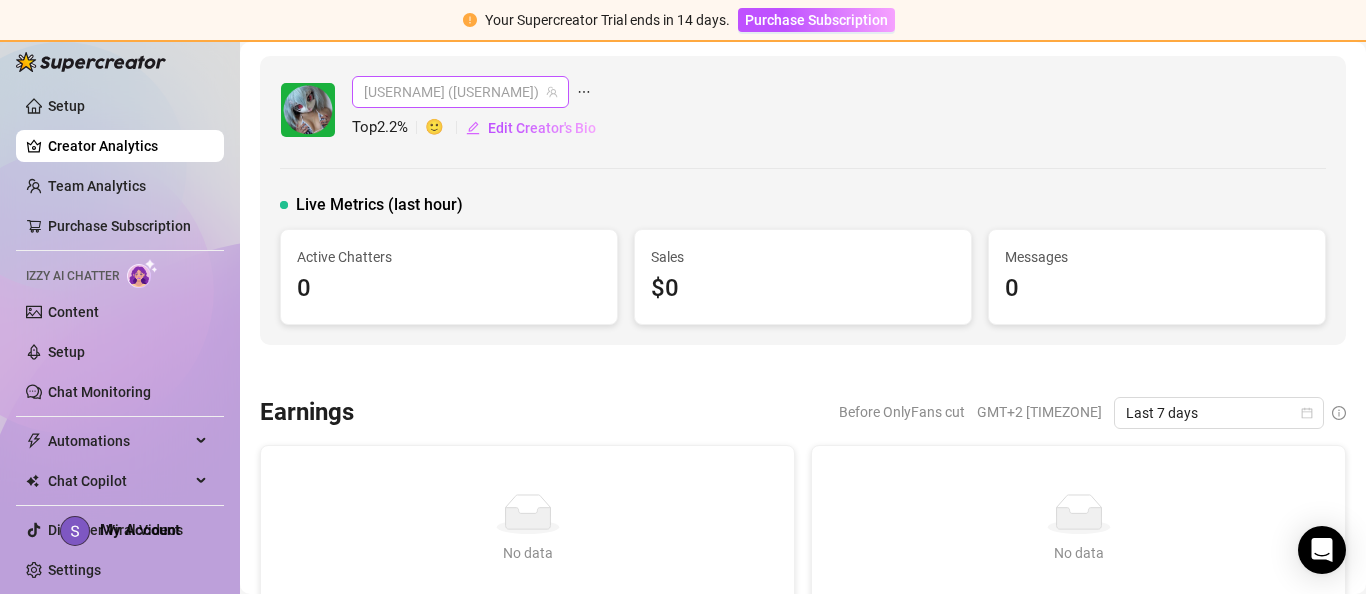 click on "[USERNAME] ([USERNAME])" at bounding box center (460, 92) 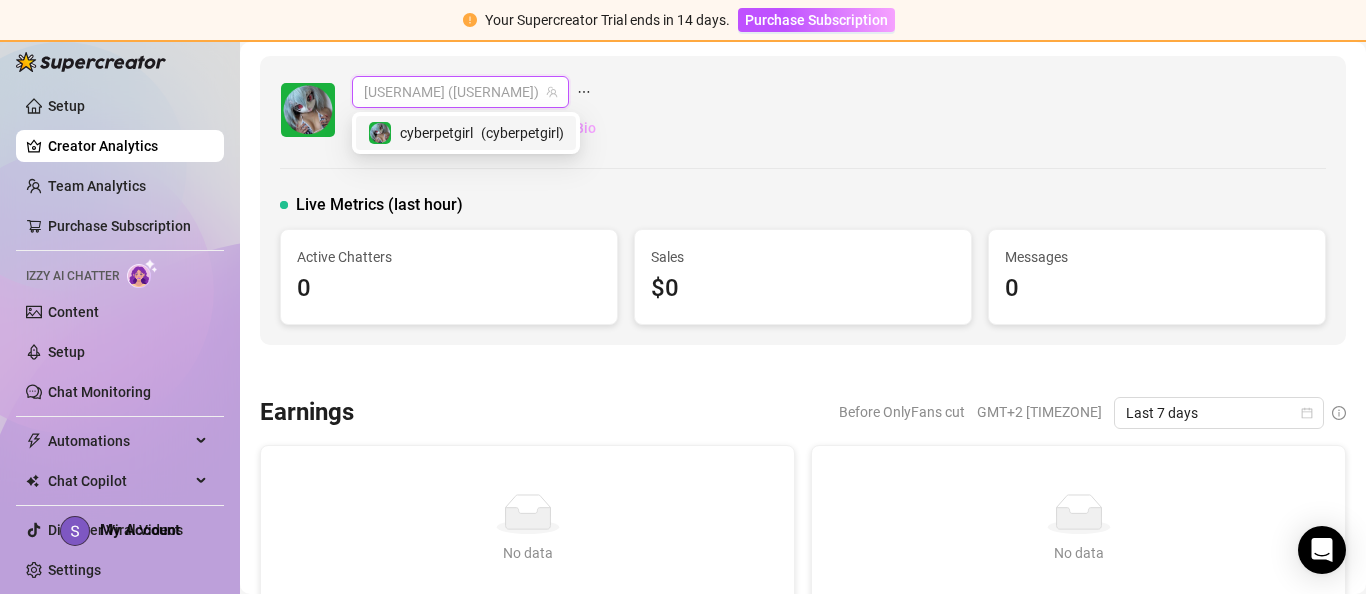 click on "[USERNAME] ([USERNAME]) Top 2.2 % 🙂 Edit Creator's Bio" at bounding box center (803, 110) 